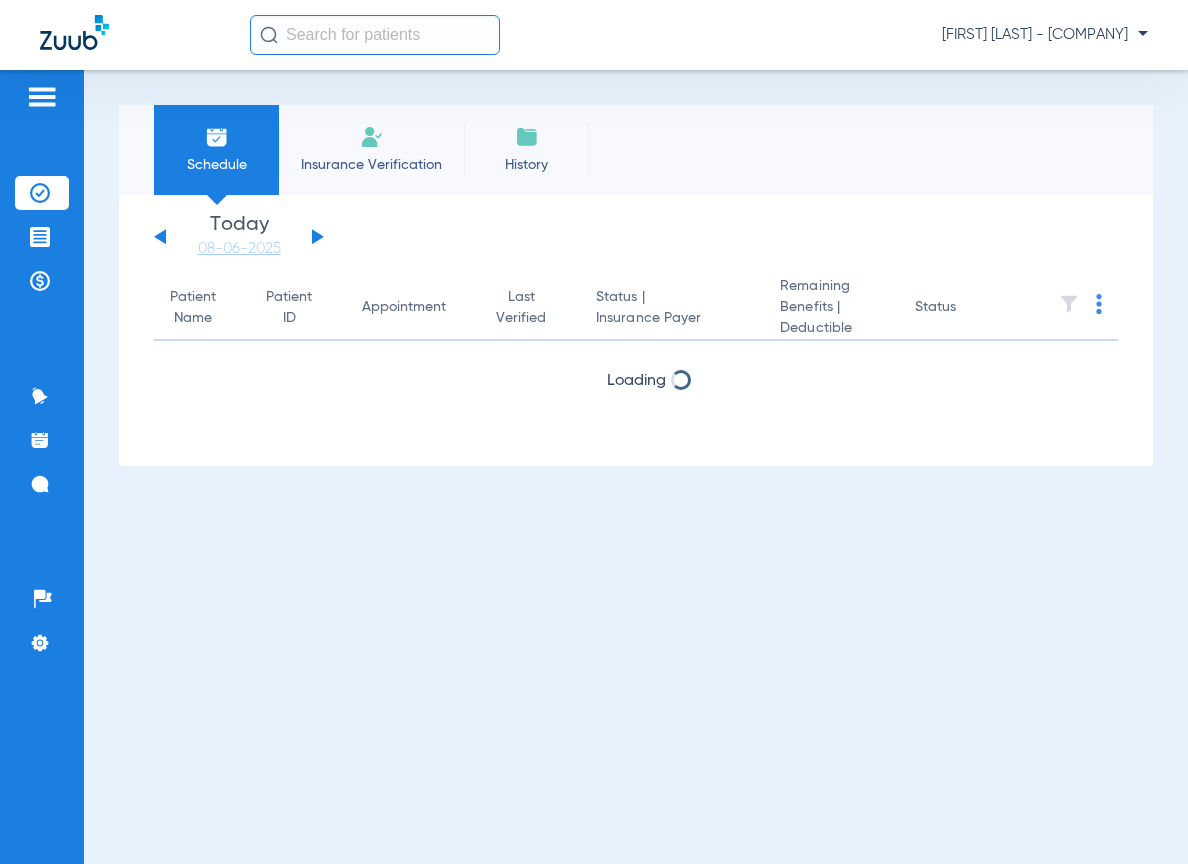 scroll, scrollTop: 0, scrollLeft: 0, axis: both 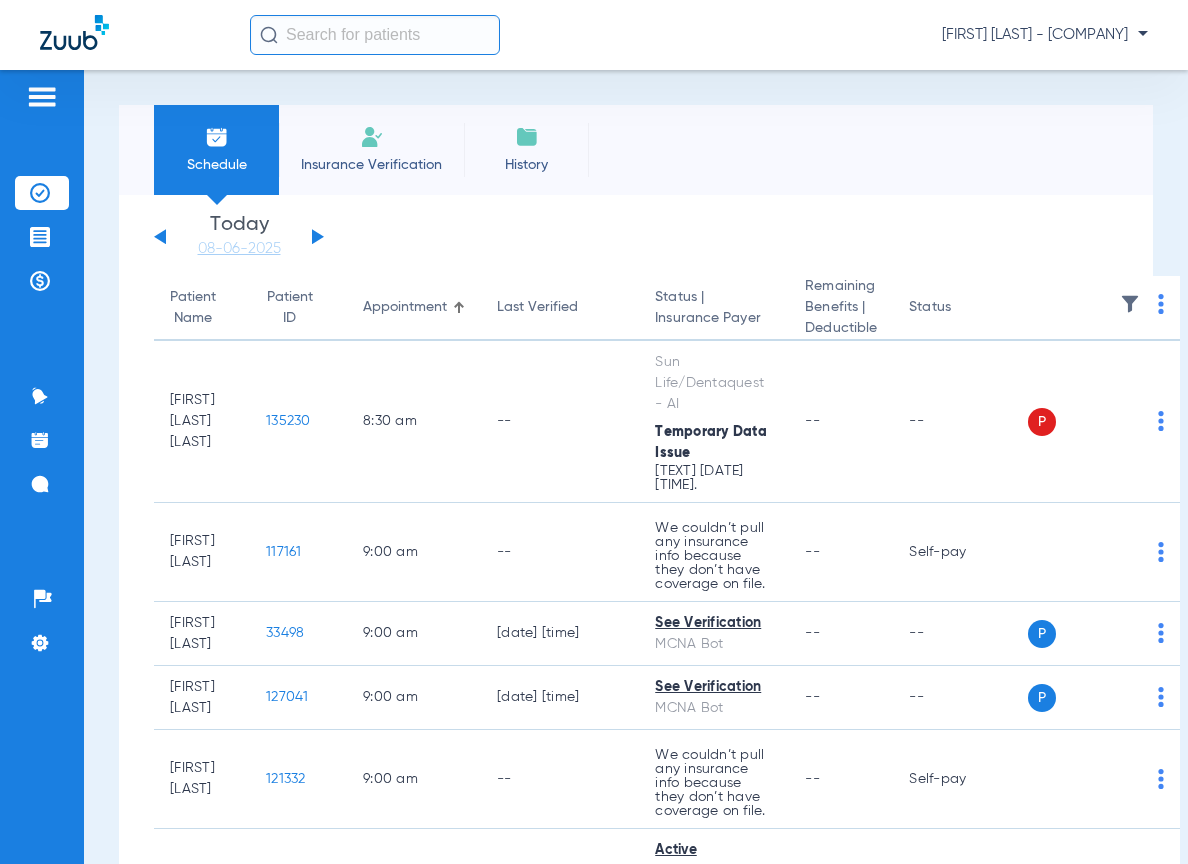 click 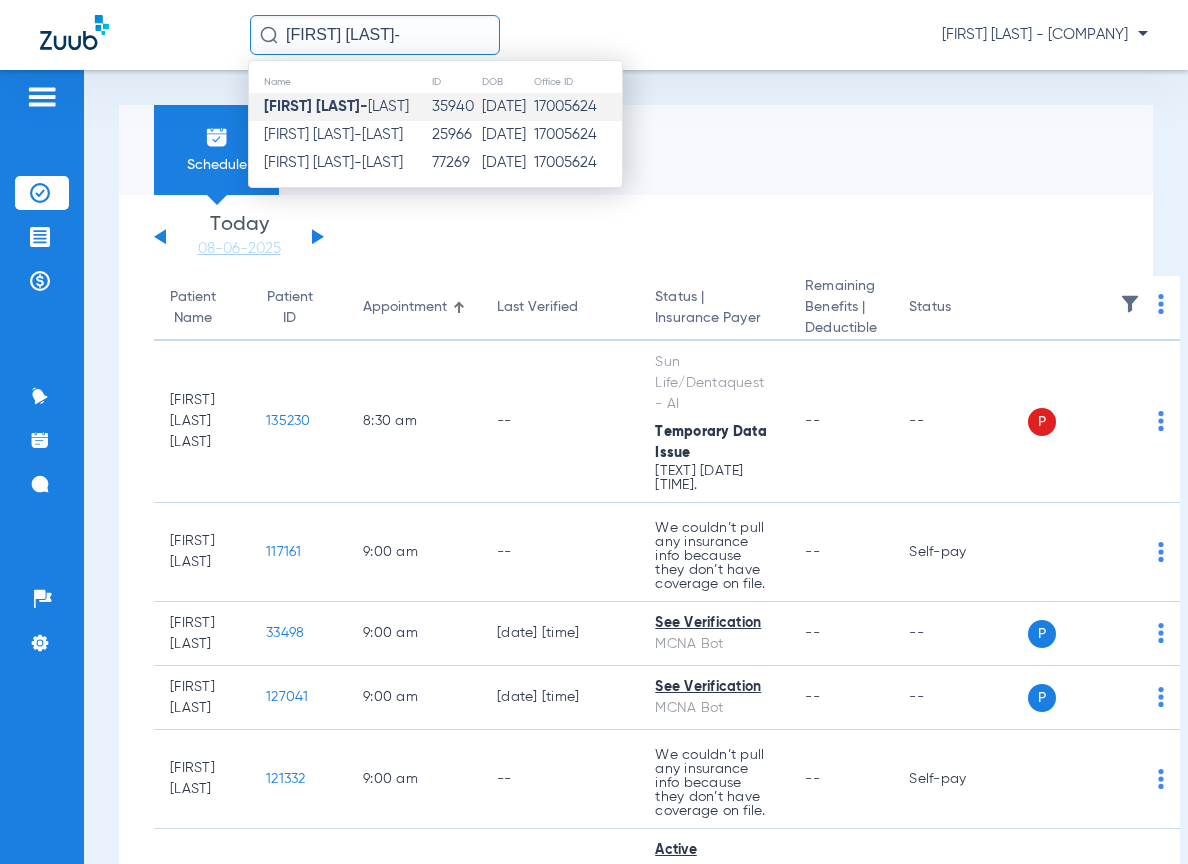 type on "jose diaz-" 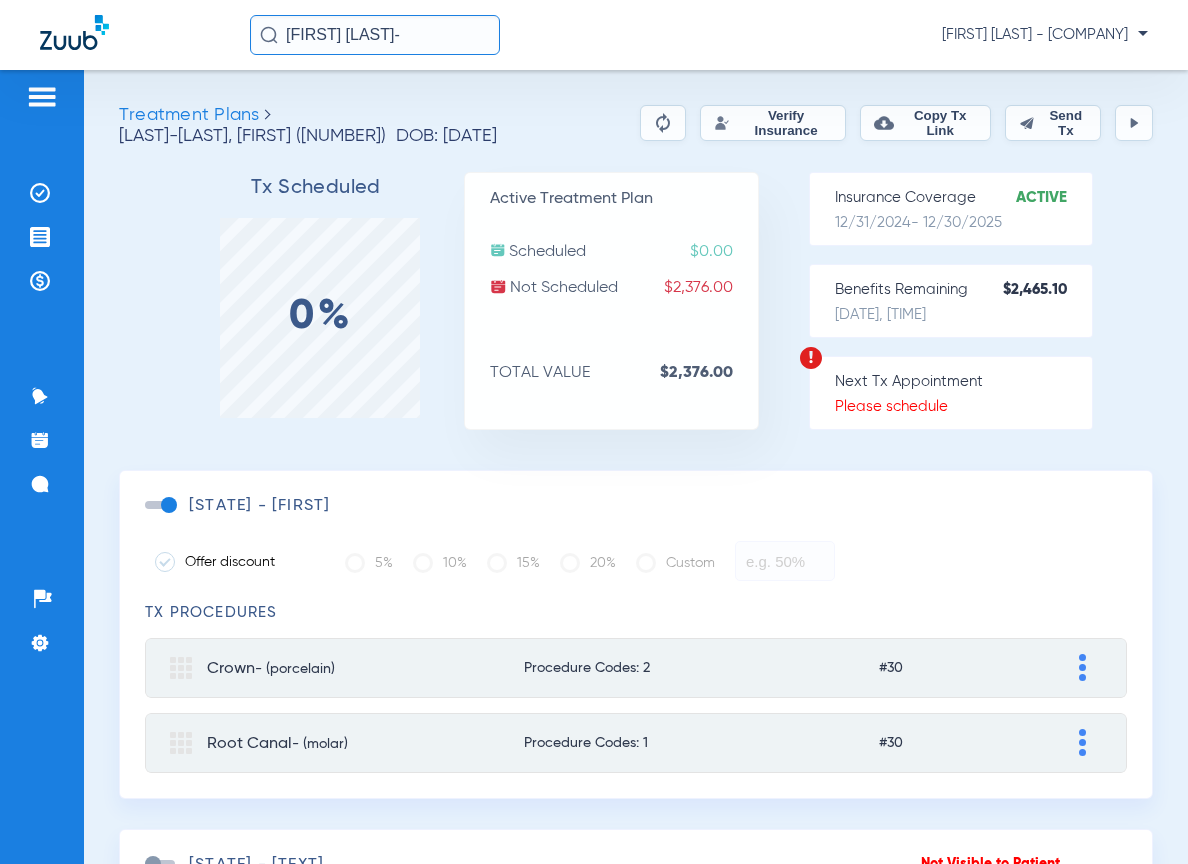 click on "Verify Insurance" 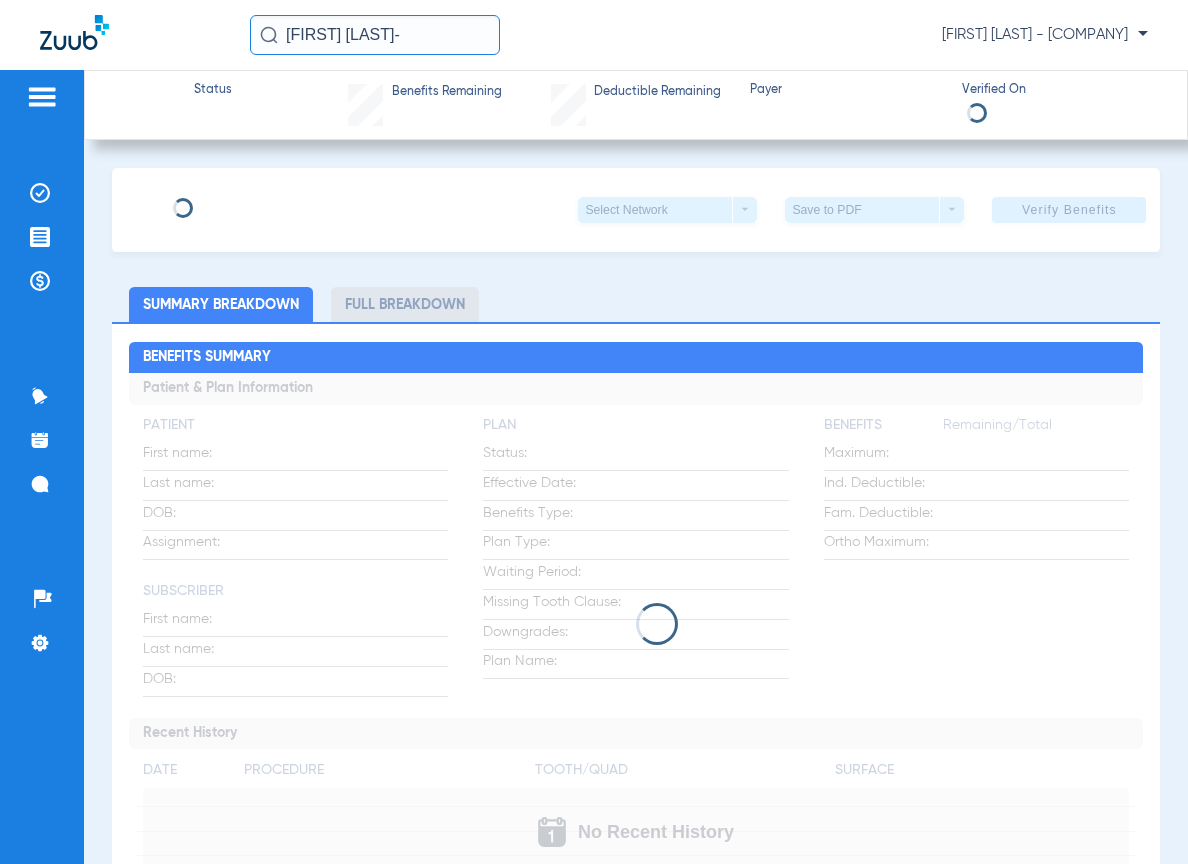 type on "Jose" 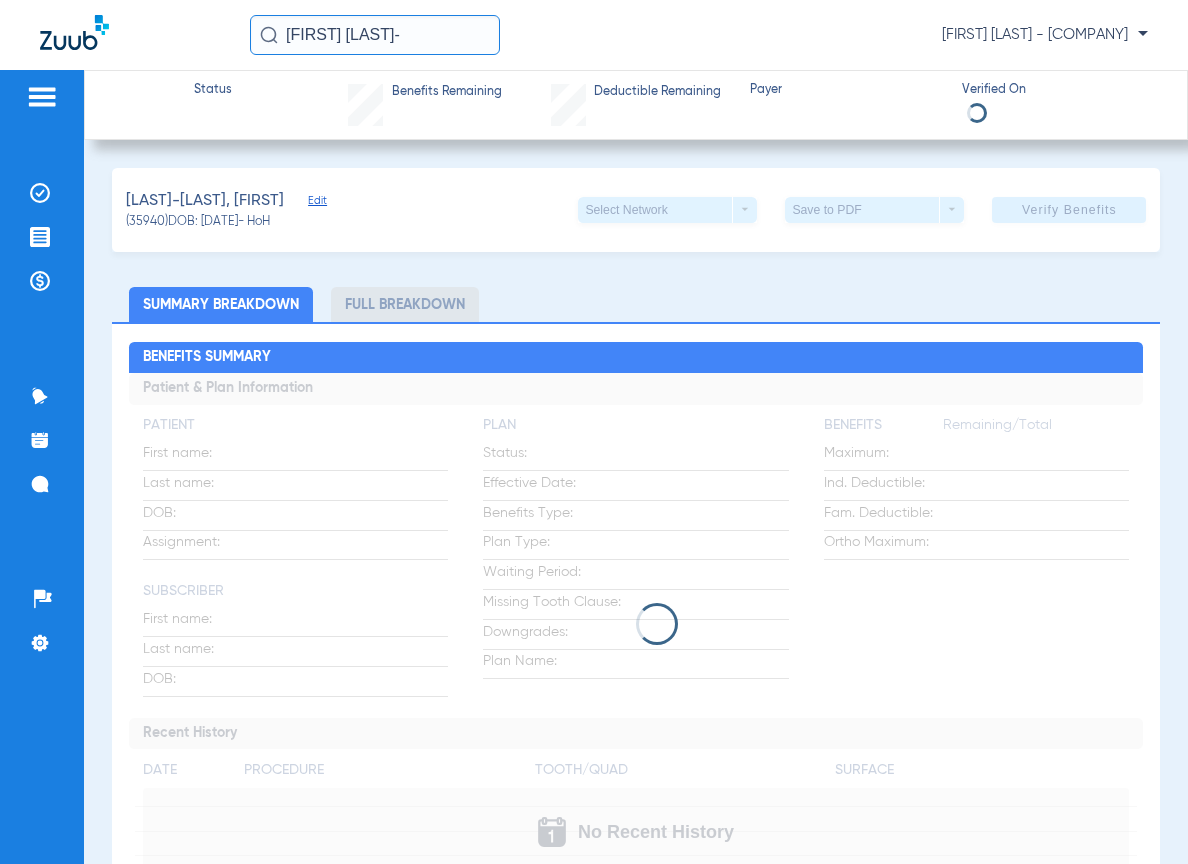 click on "Edit" 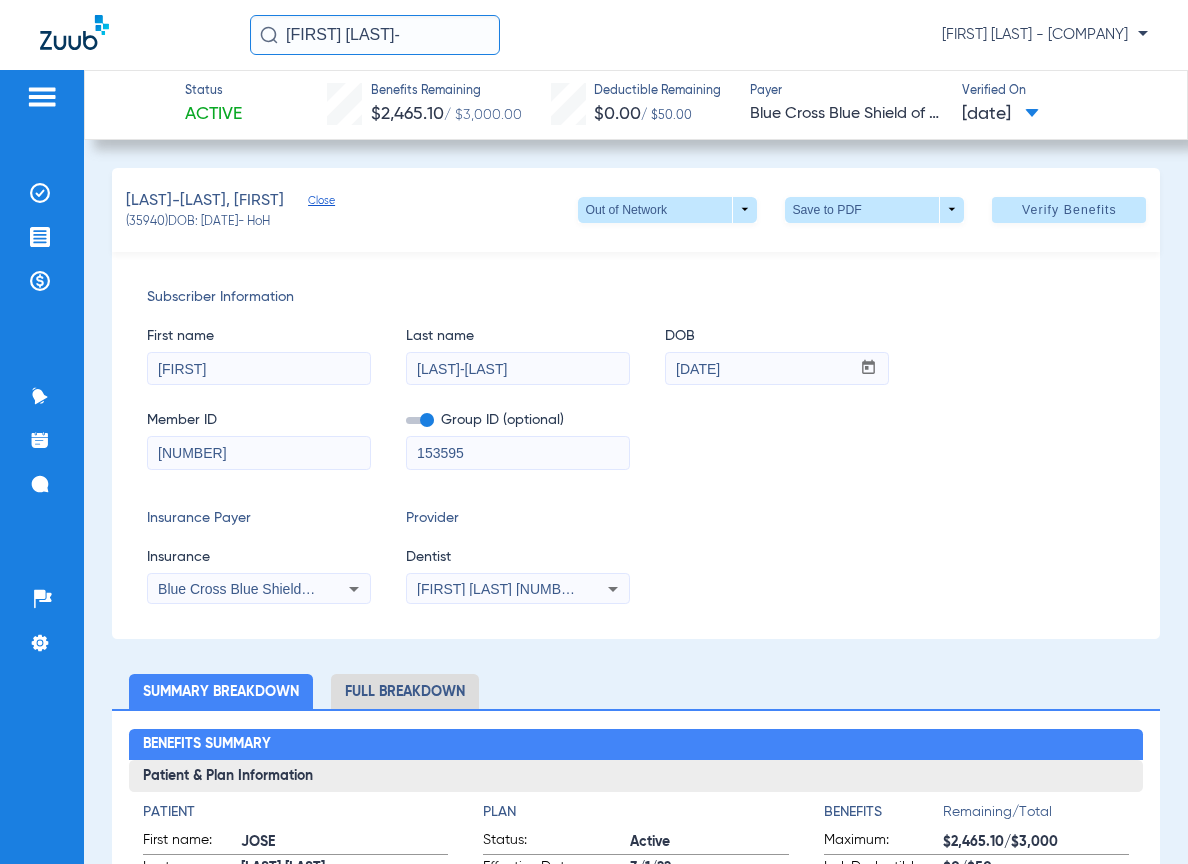 click on "Jenny Han  1851746408" at bounding box center [500, 589] 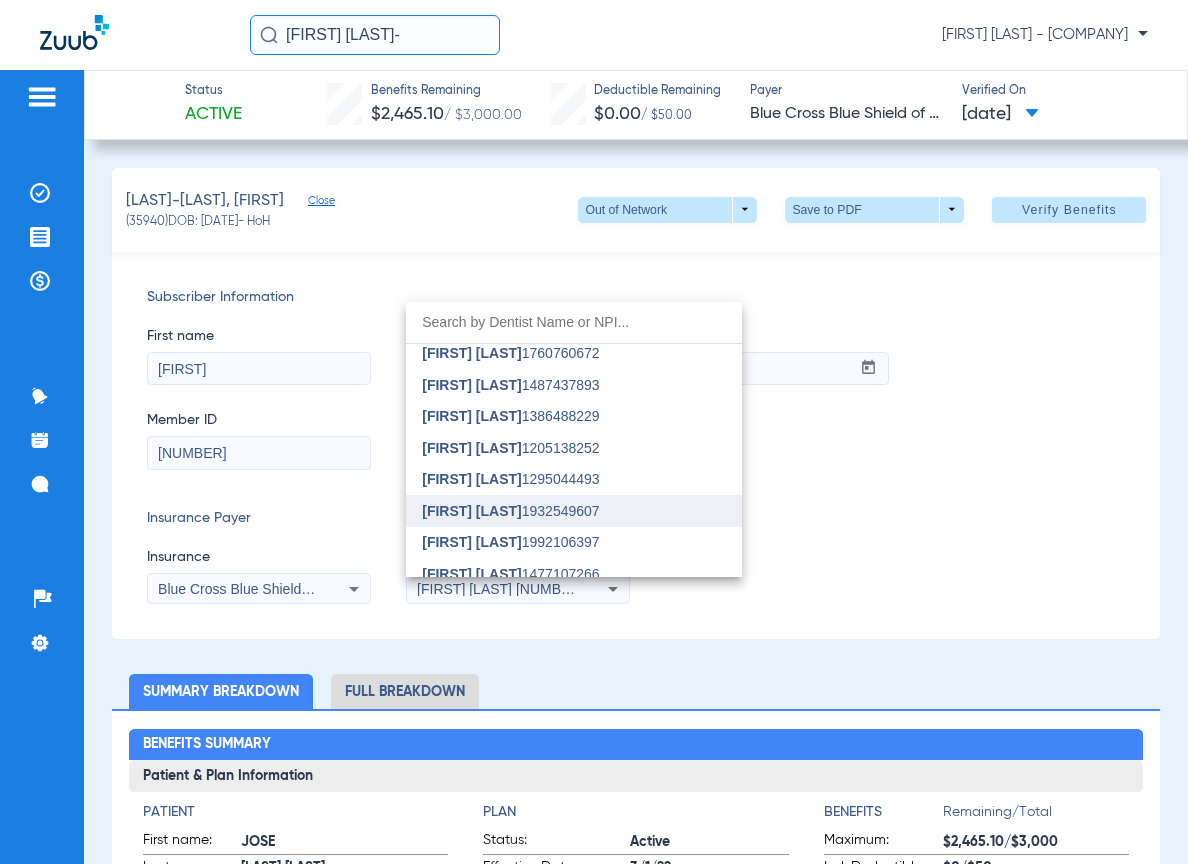 scroll, scrollTop: 0, scrollLeft: 0, axis: both 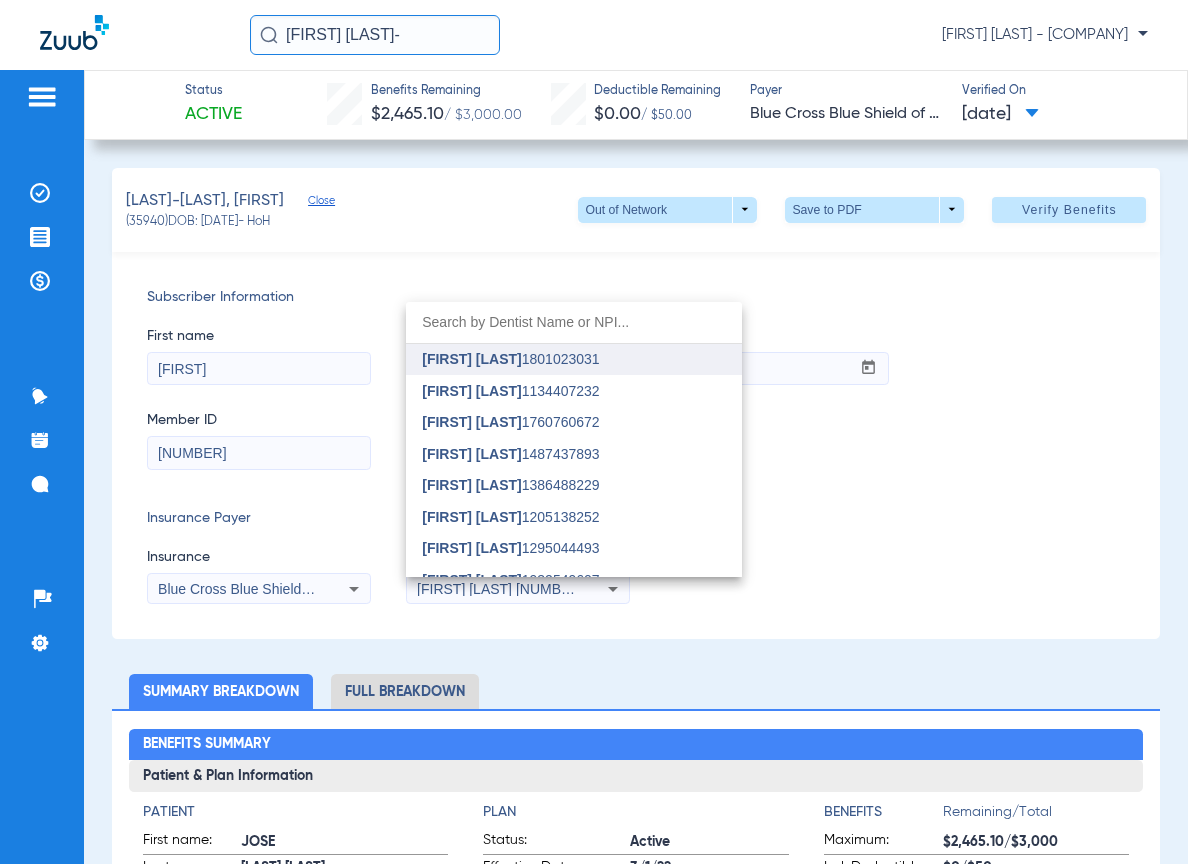 click on "Joseph Nguyen   1801023031" at bounding box center (574, 360) 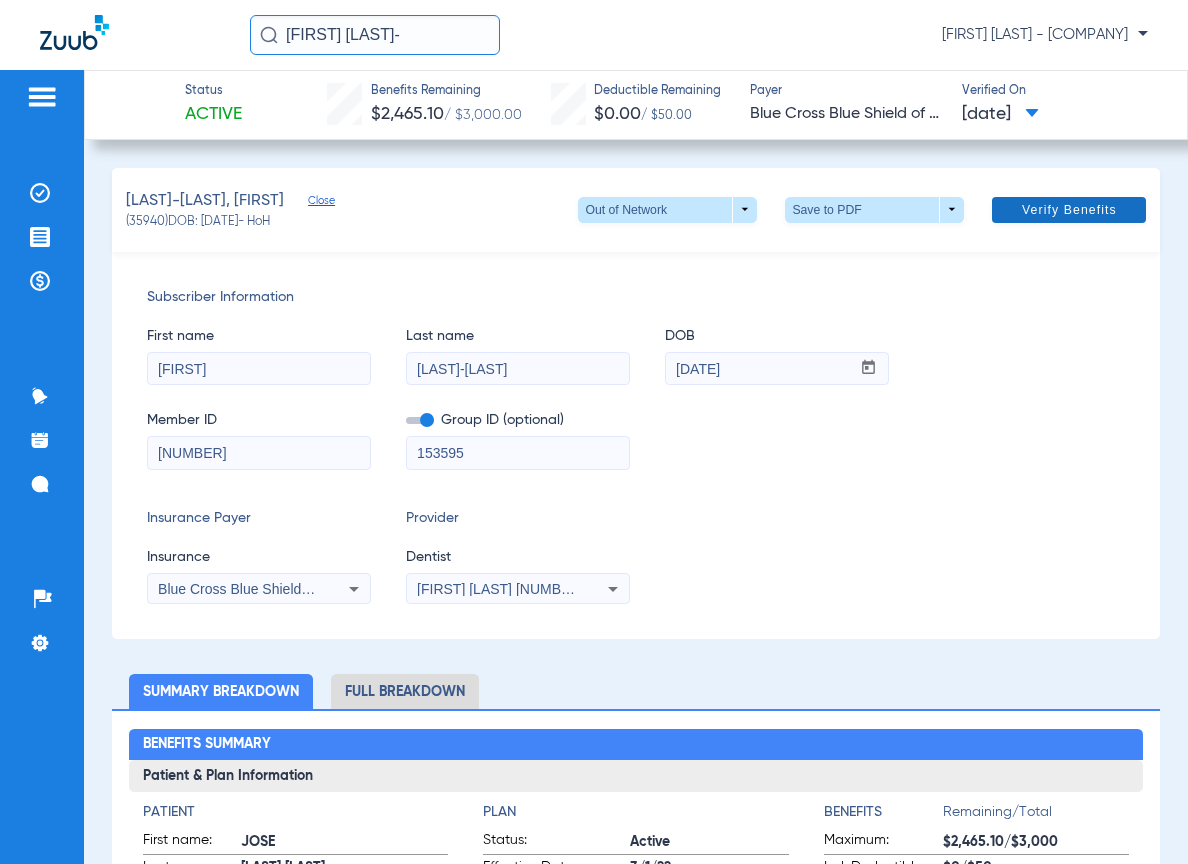 click on "Verify Benefits" 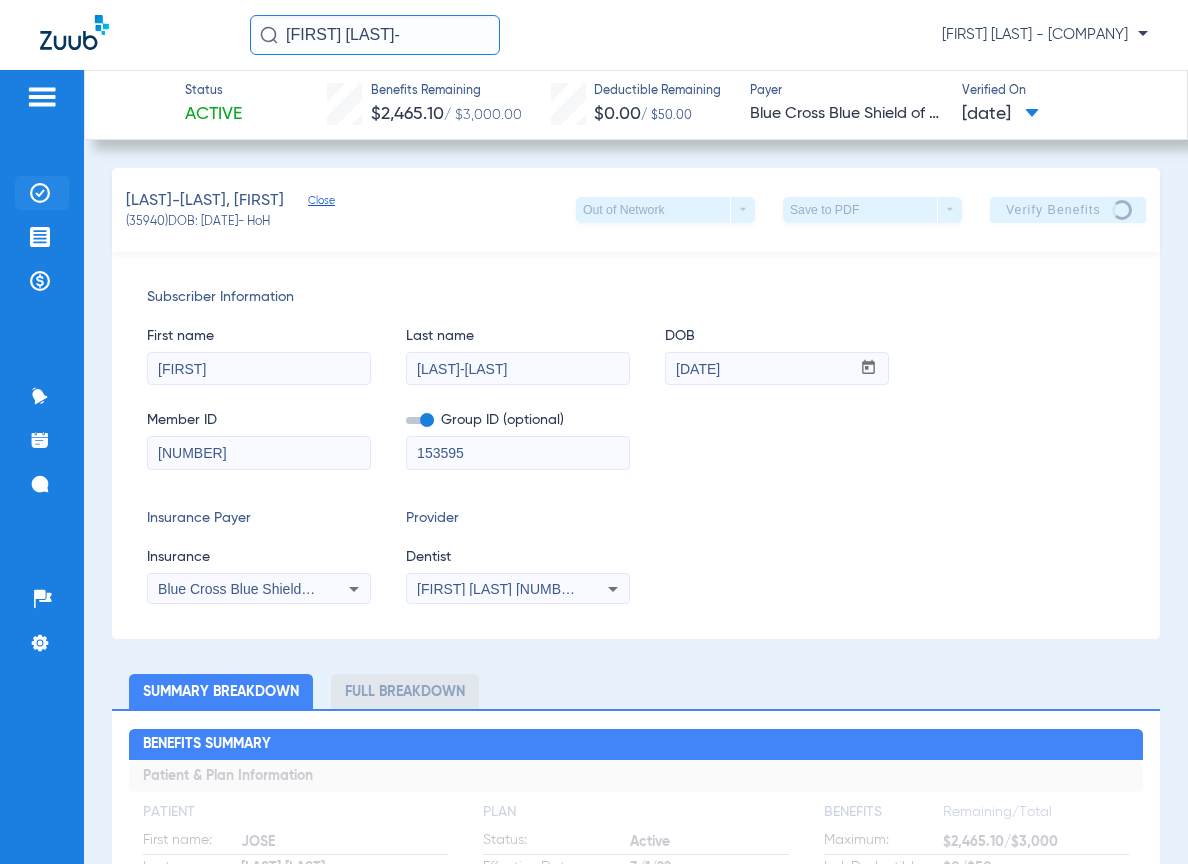 click 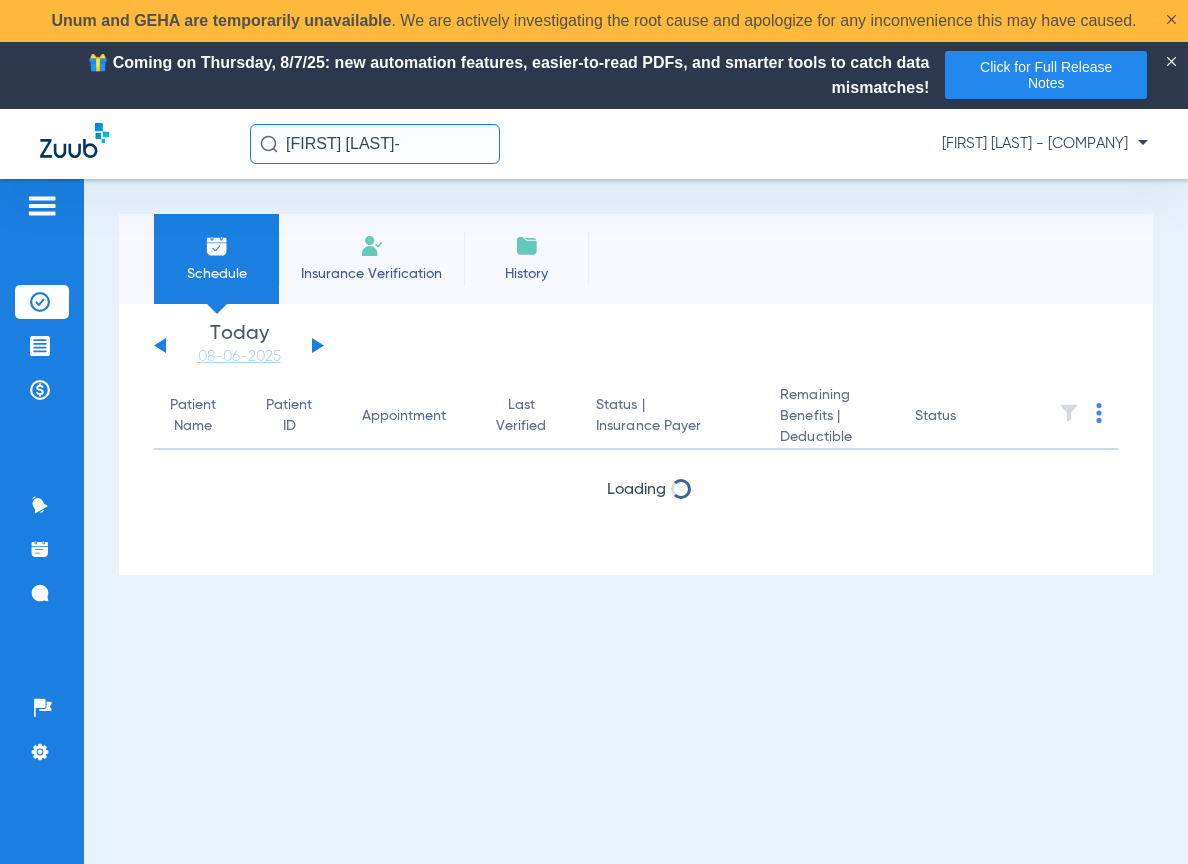 click on "jose diaz-" 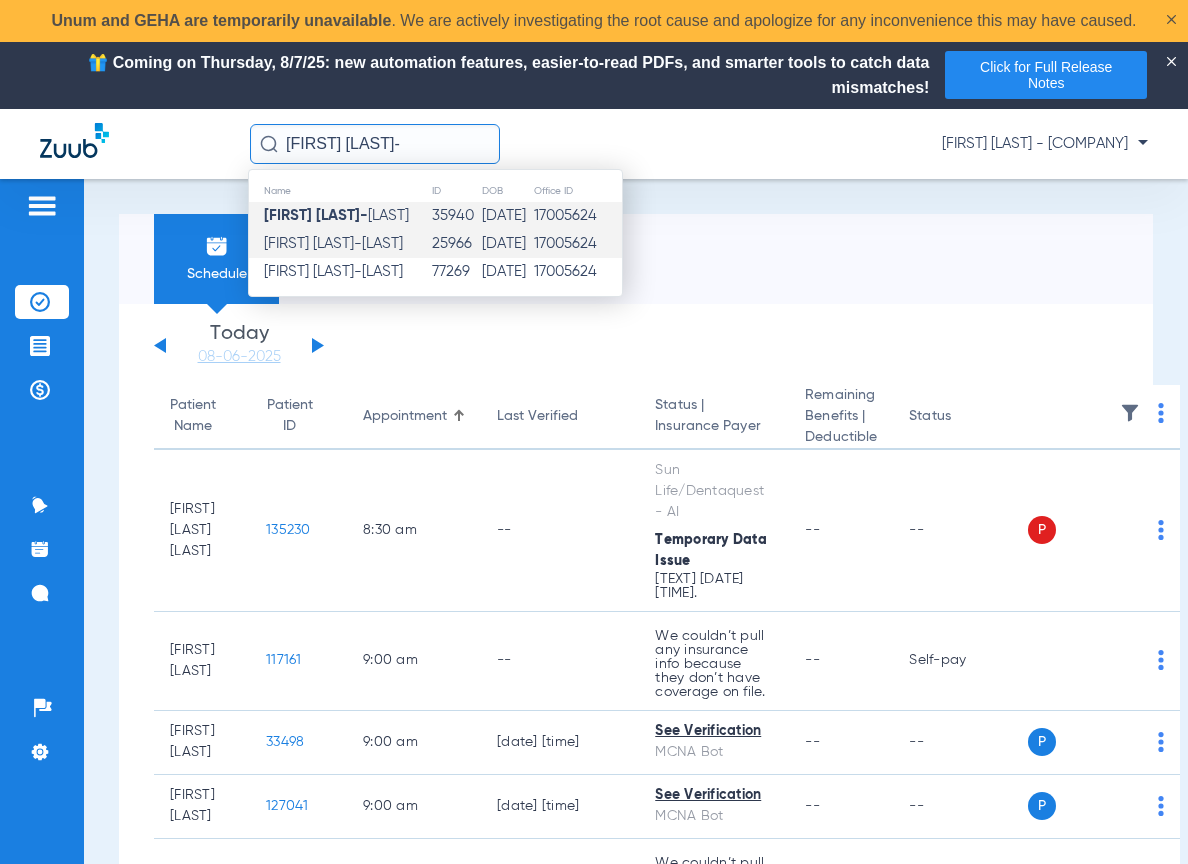 click on "Jose L Diaz-sanchez" 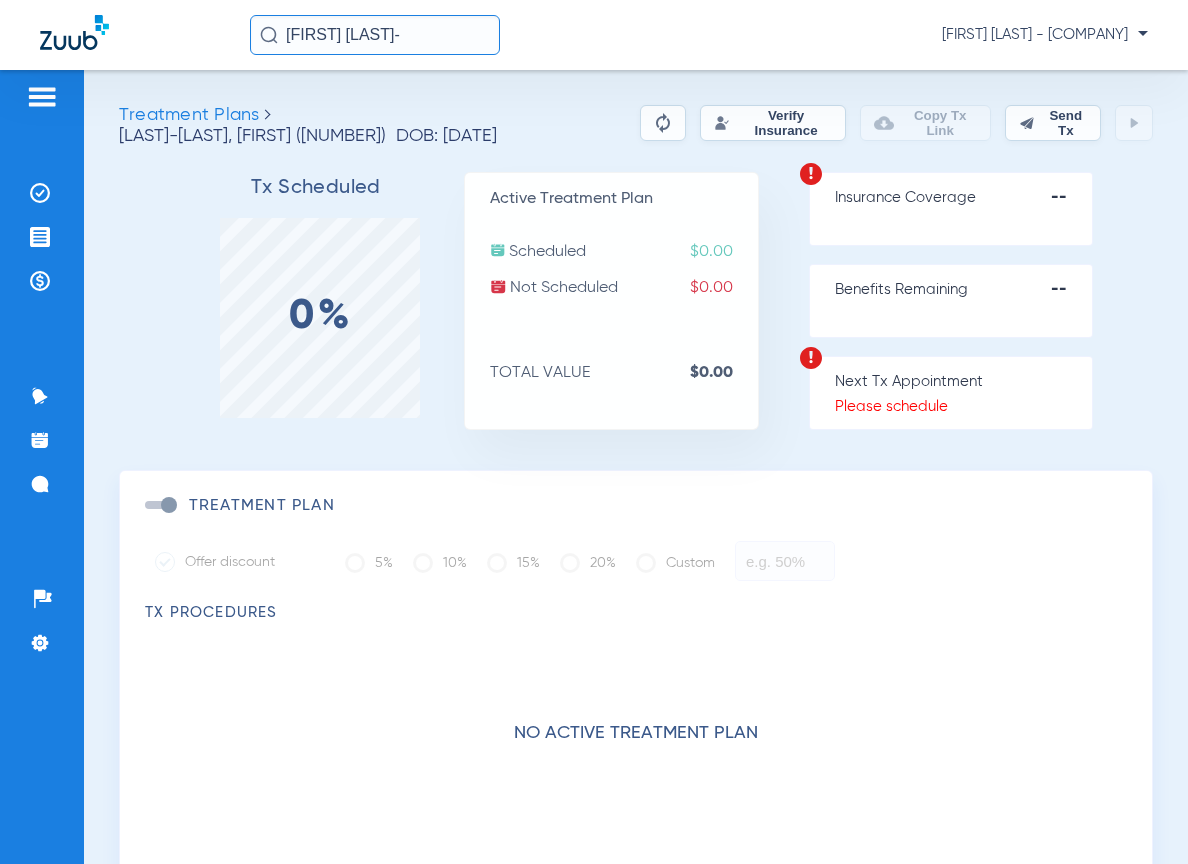 click on "Verify Insurance" 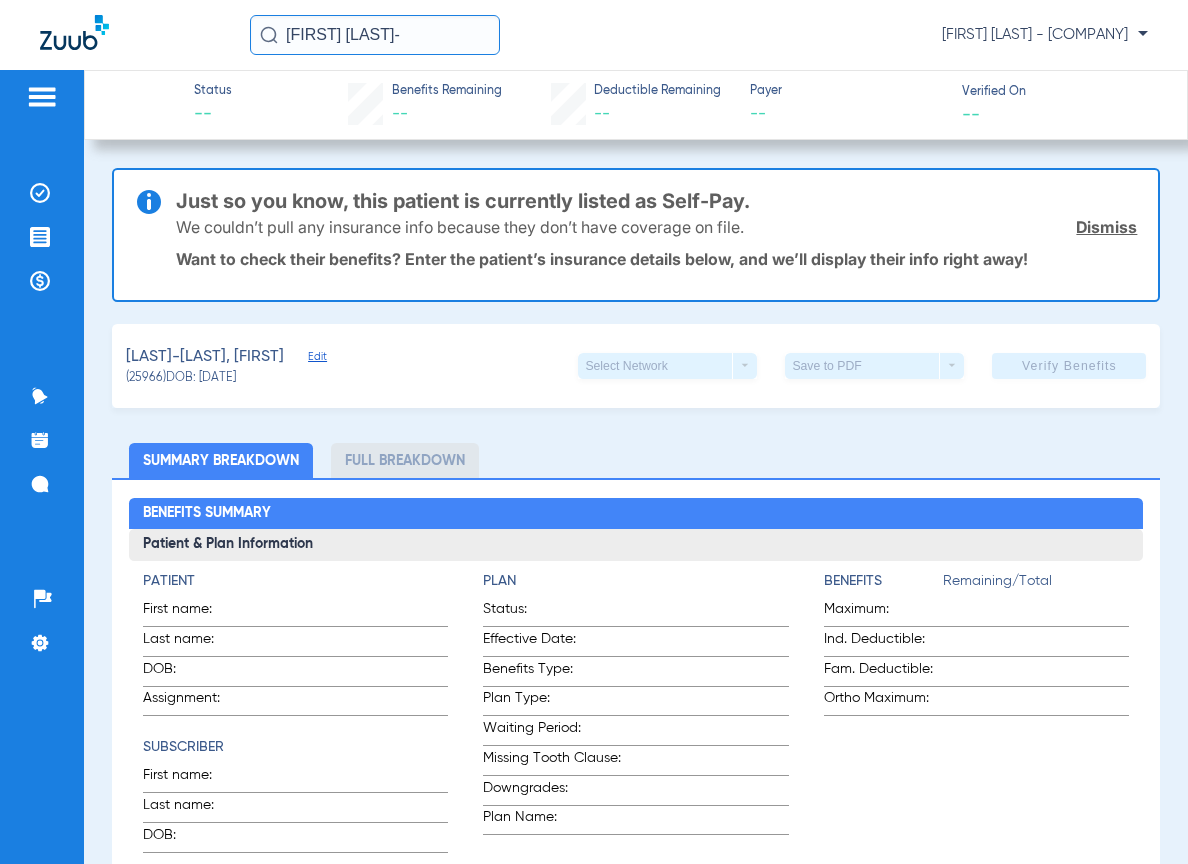 click on "jose diaz-" 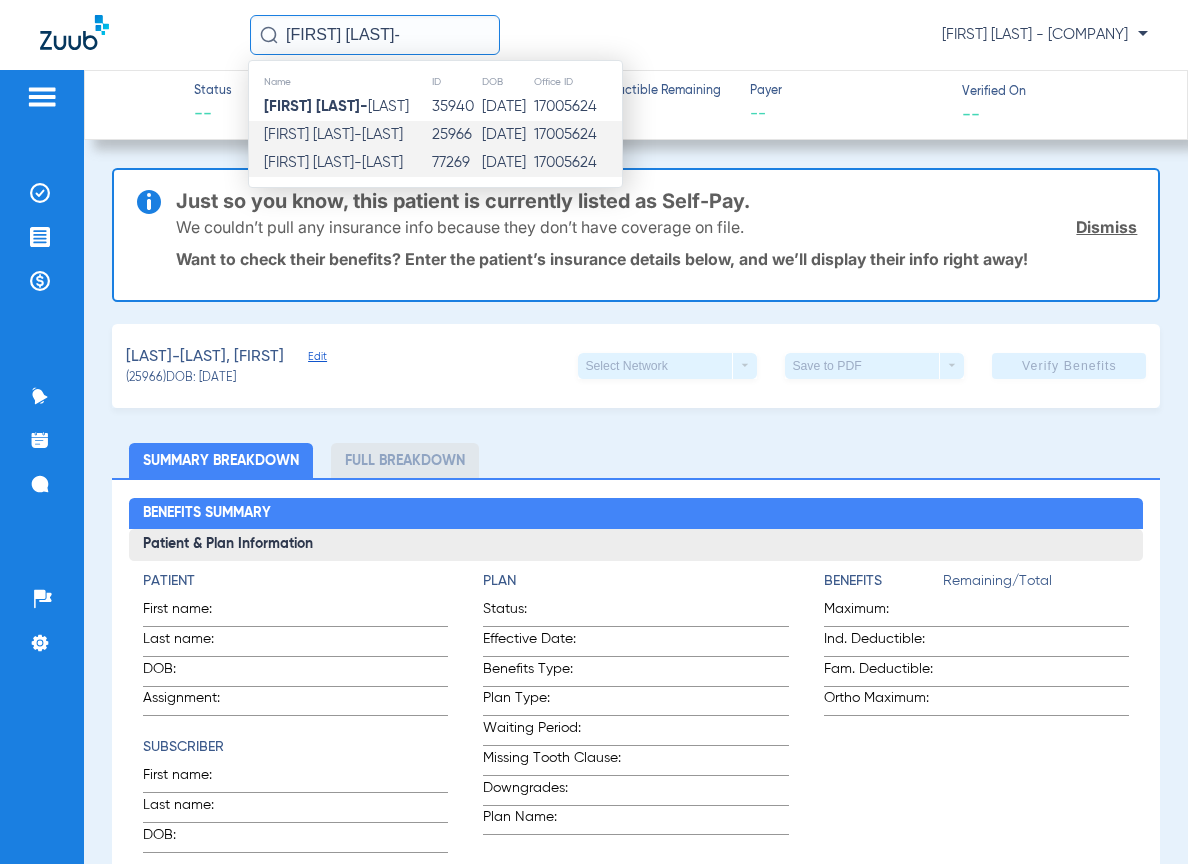 click on "Jose N Diaz-saldana" 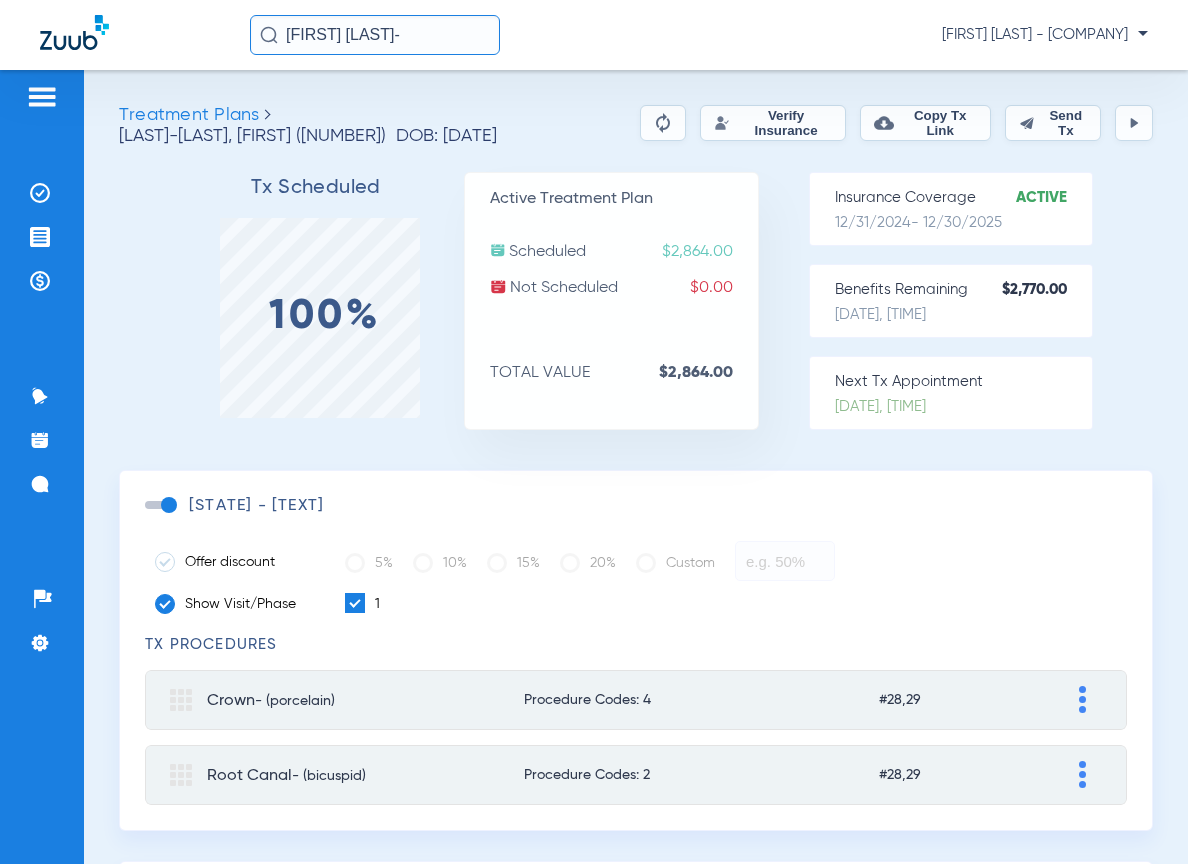 click on "Verify Insurance" 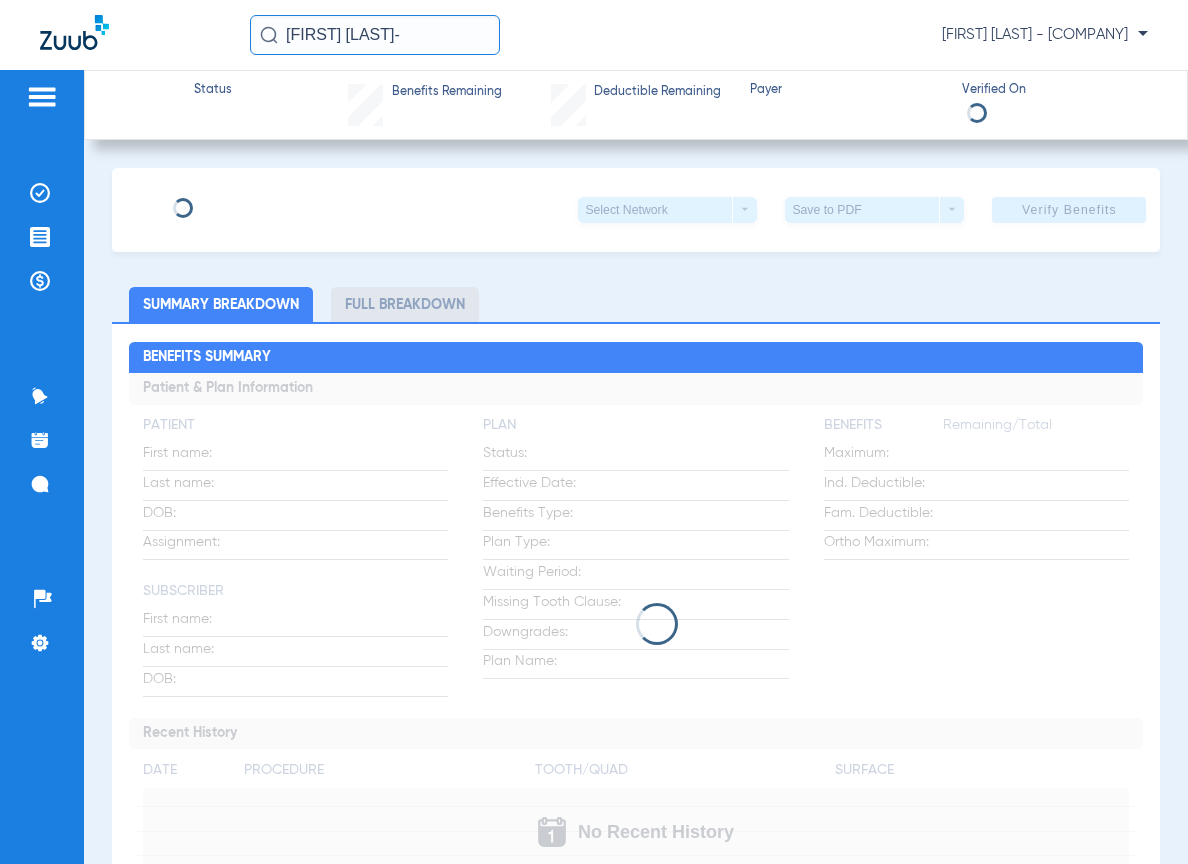 type on "Jose" 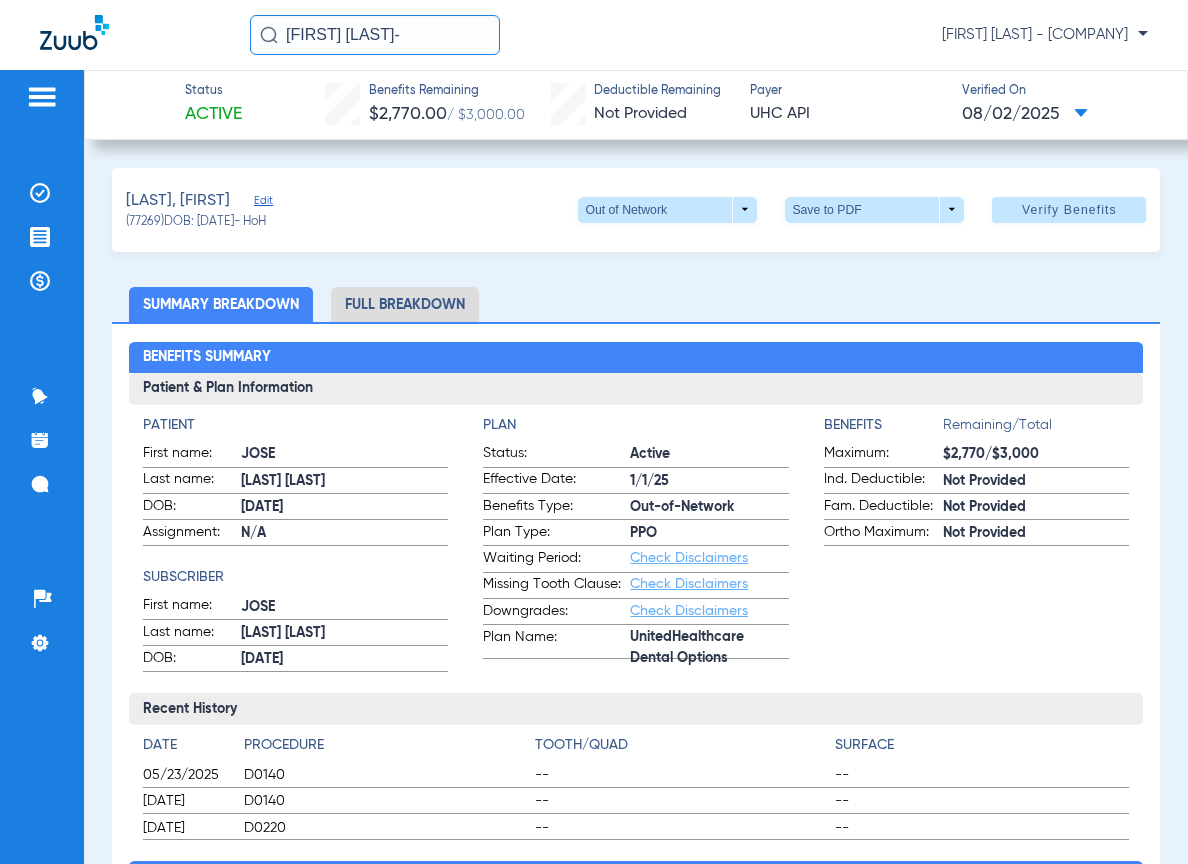 click on "Edit" 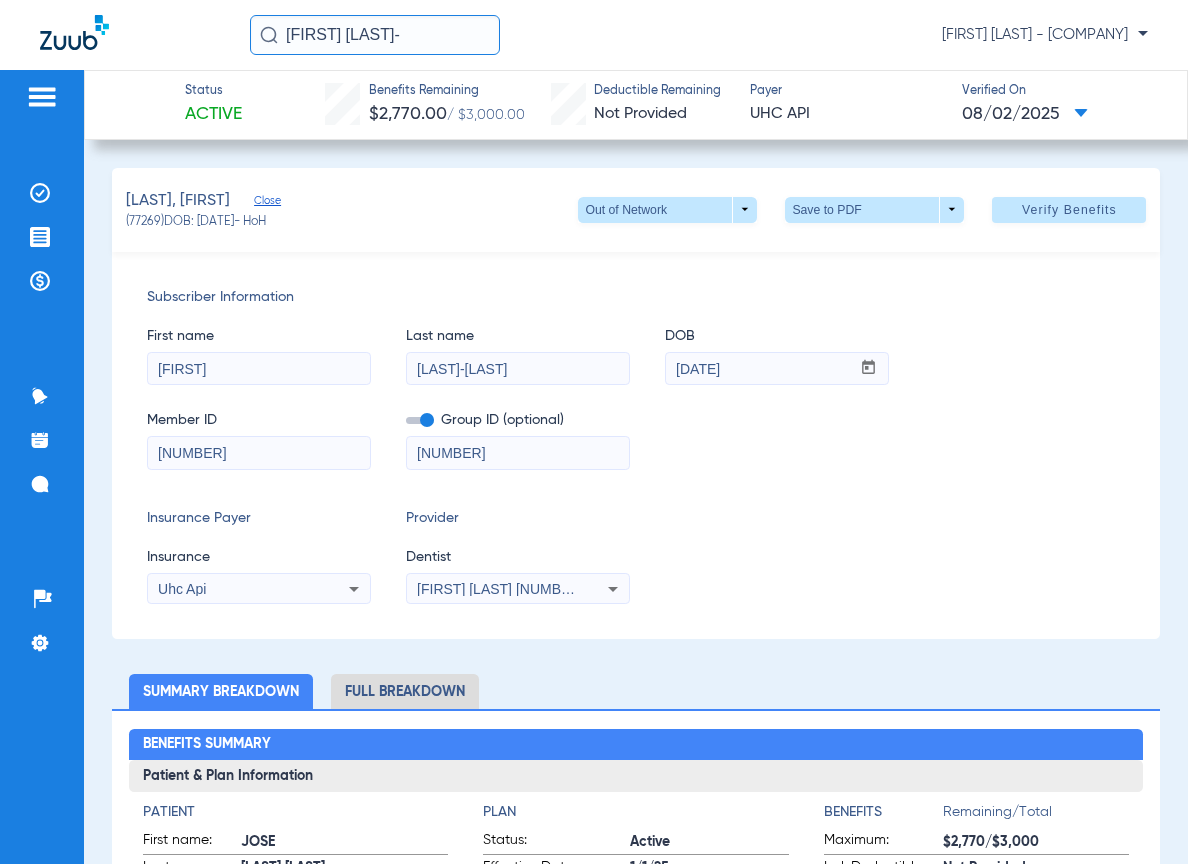 click on "Angela Ishak  1205138252" at bounding box center (500, 589) 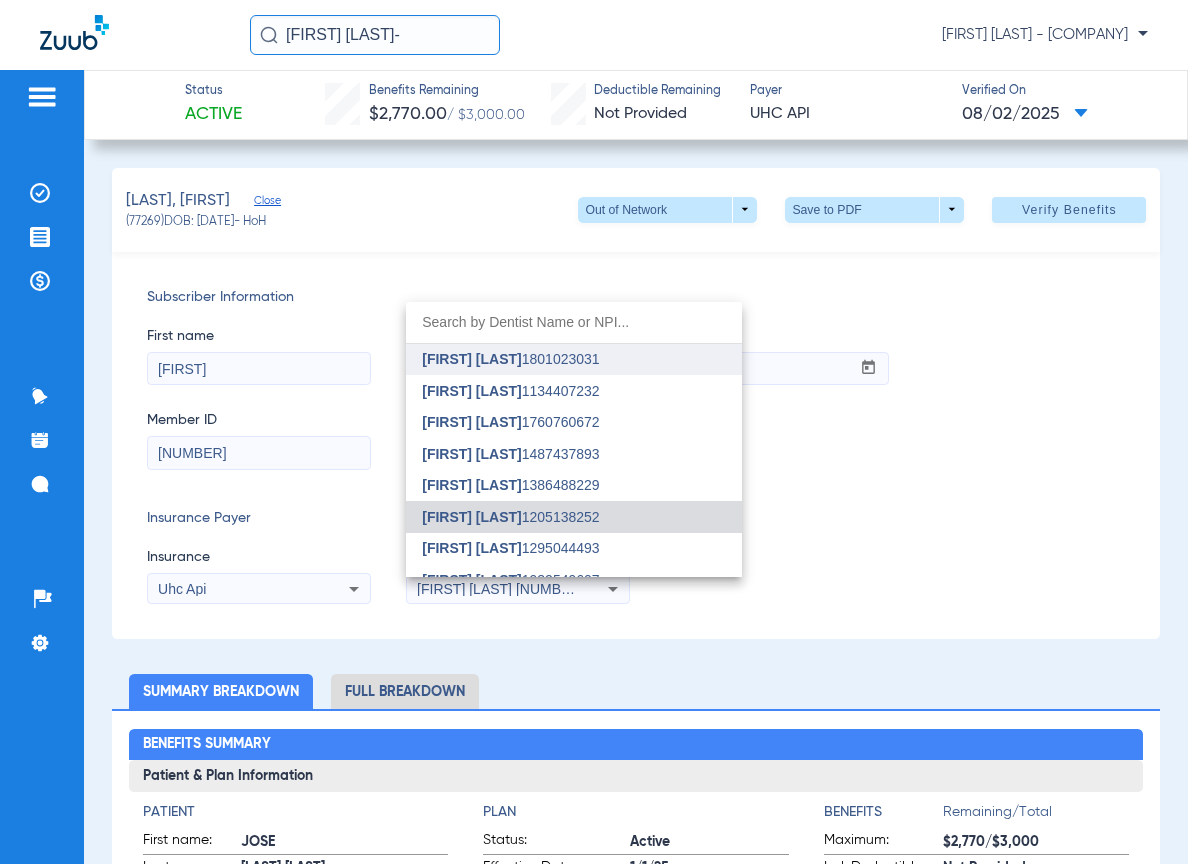 click on "Joseph Nguyen   1801023031" at bounding box center [574, 360] 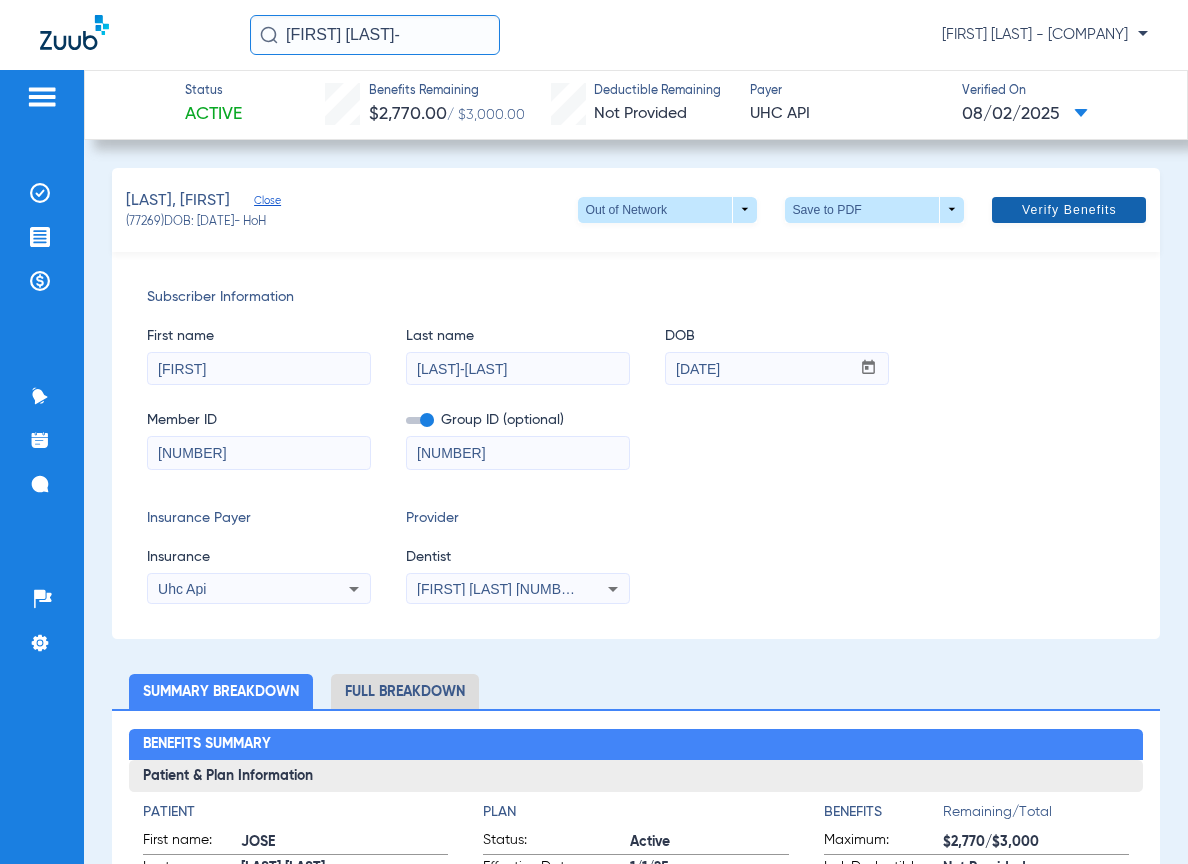 click on "Verify Benefits" 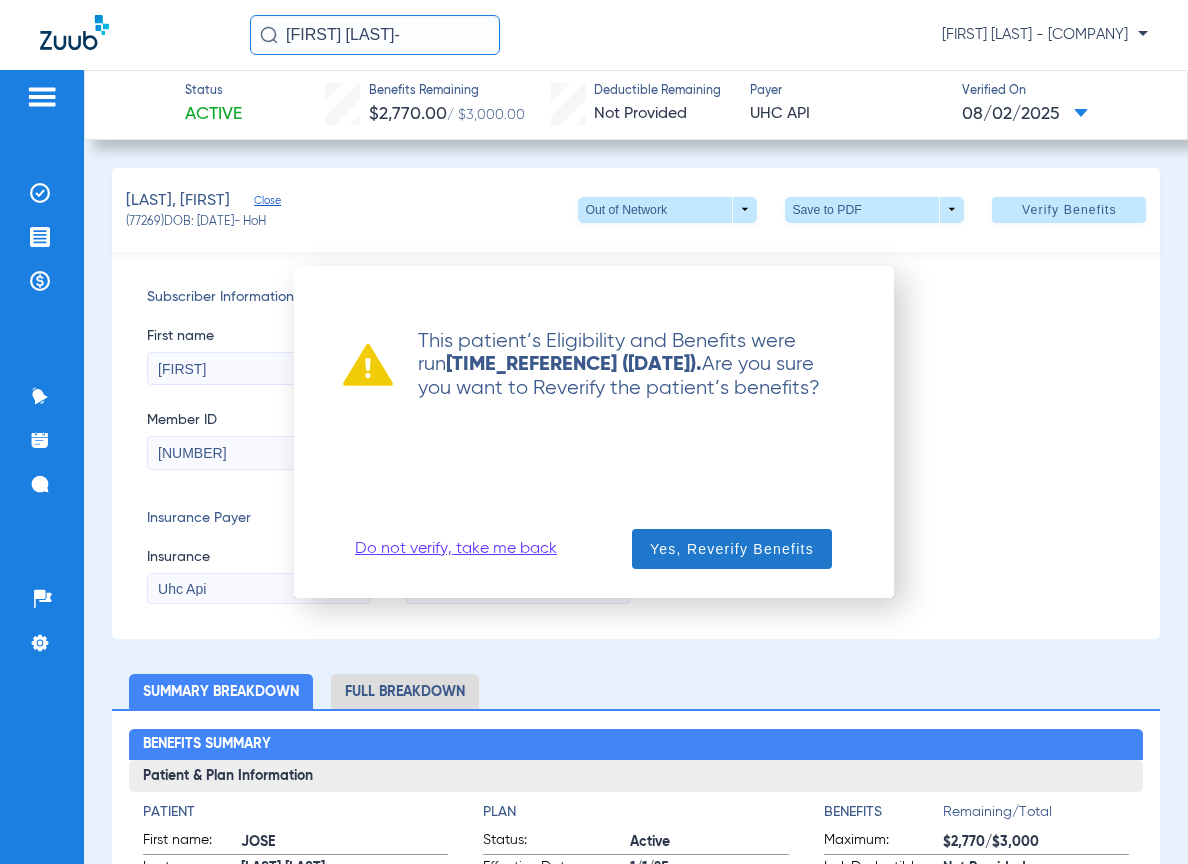 click on "Yes, Reverify Benefits" at bounding box center [732, 549] 